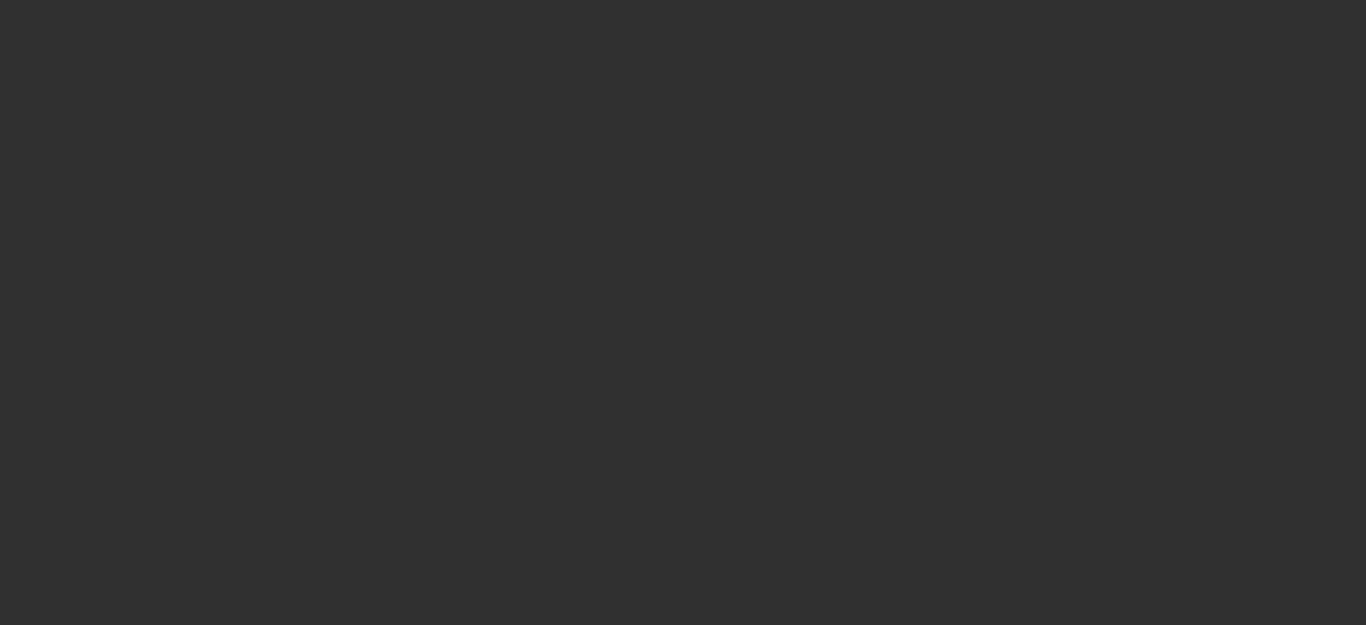 scroll, scrollTop: 0, scrollLeft: 0, axis: both 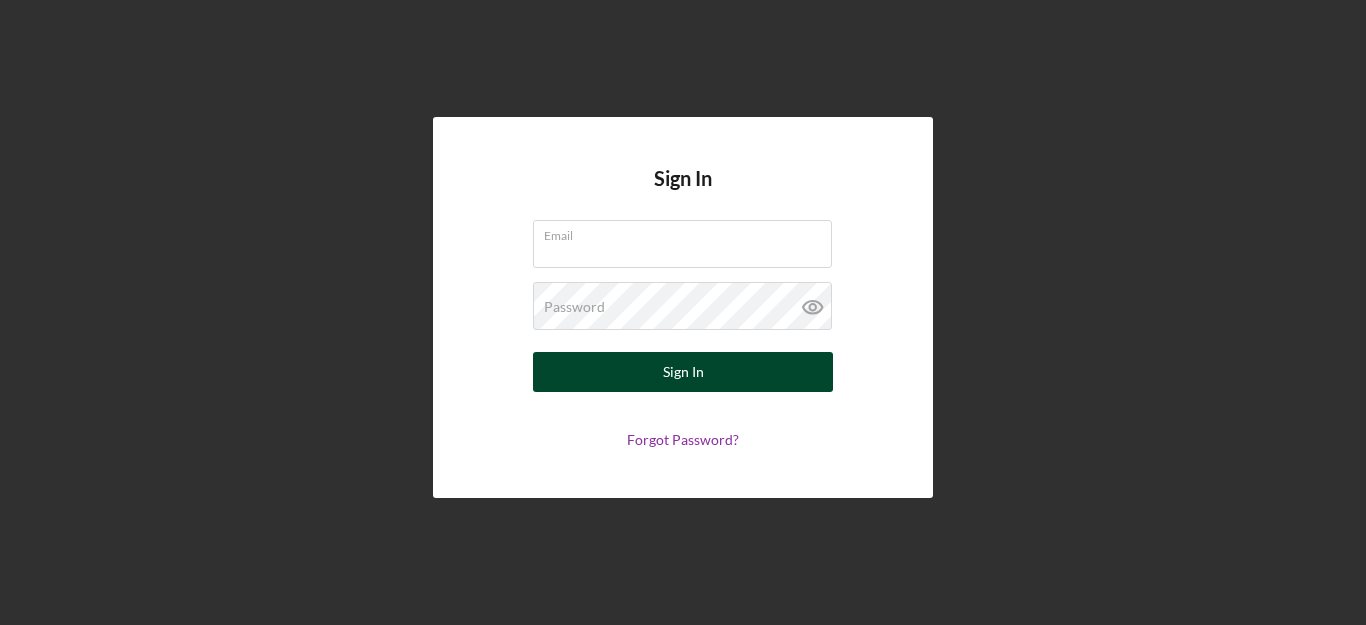type on "[USERNAME]@[DOMAIN].com" 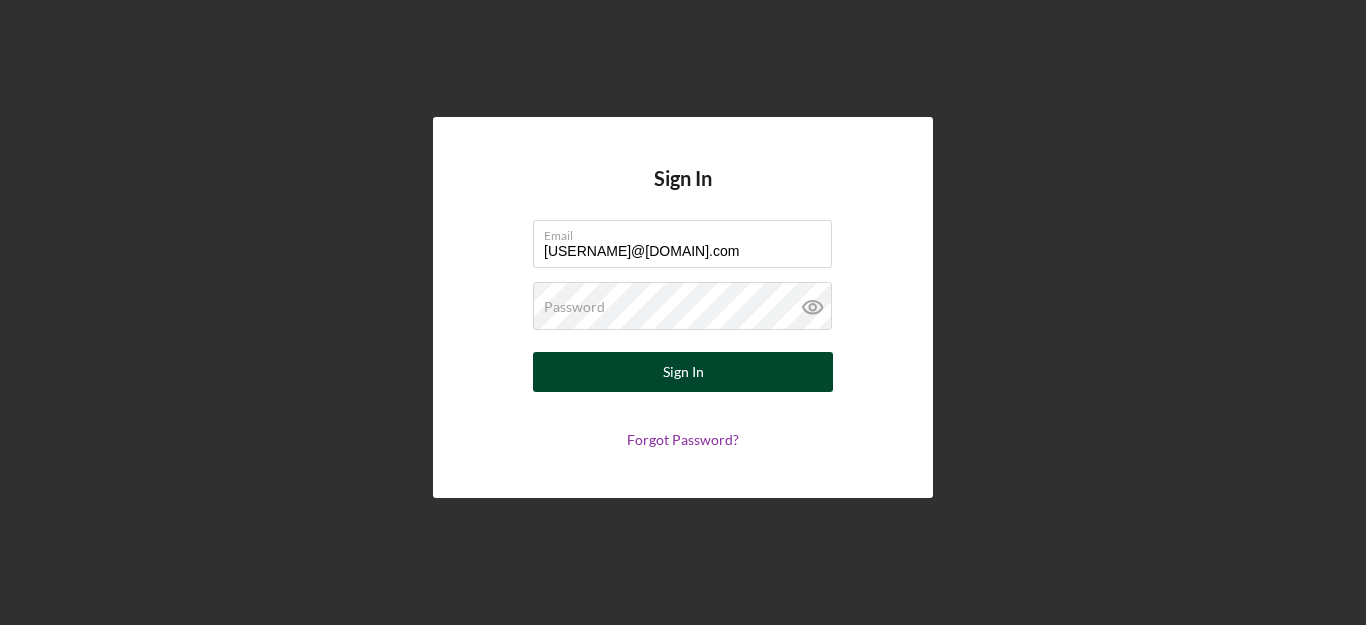 click on "Sign In" at bounding box center [683, 372] 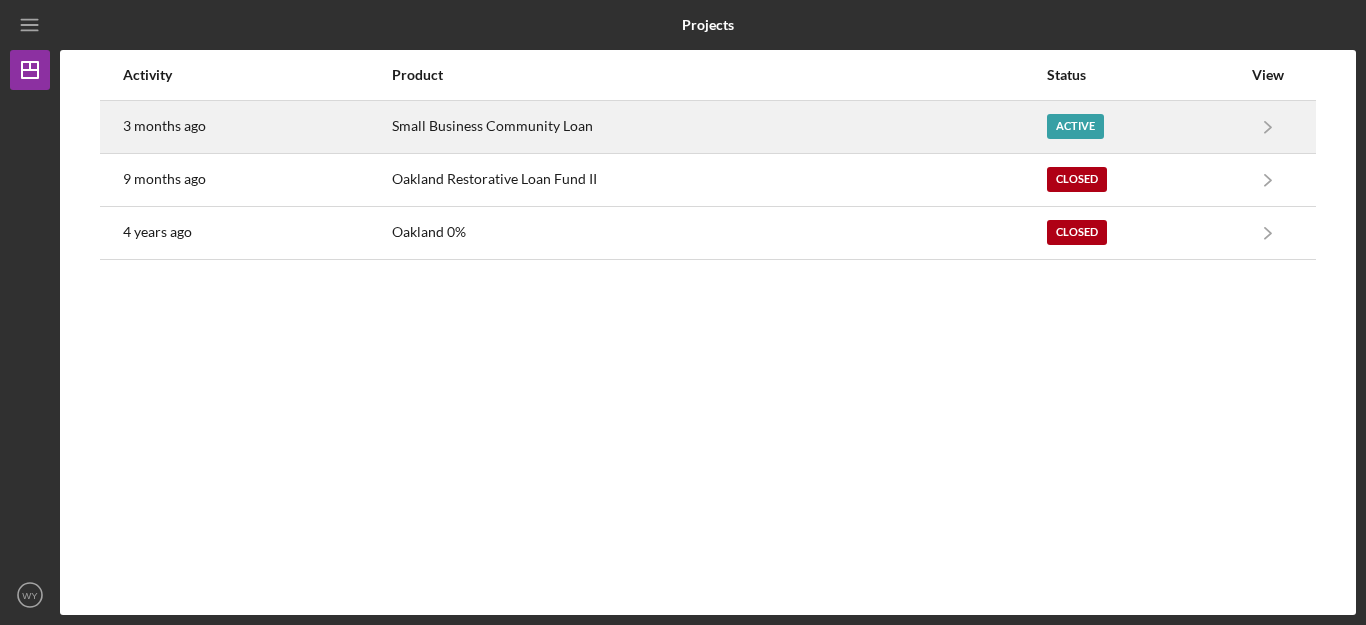 click on "Small Business Community Loan" at bounding box center (718, 127) 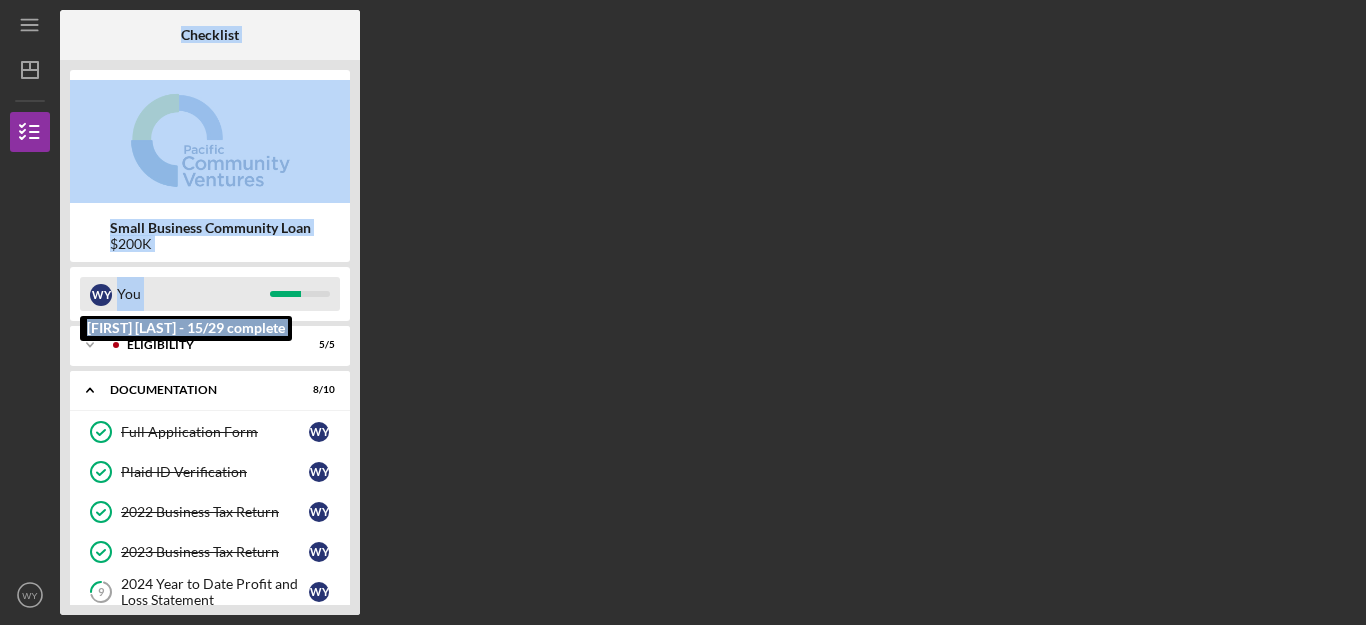 click on "You" at bounding box center [193, 294] 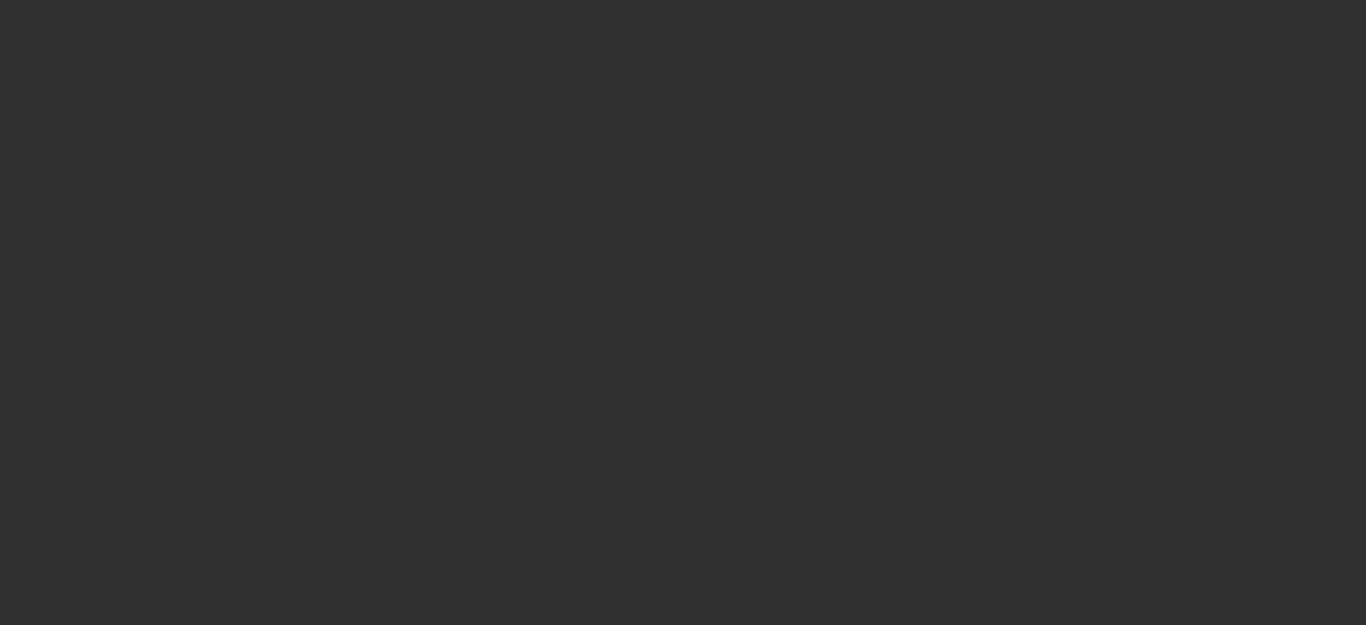 scroll, scrollTop: 0, scrollLeft: 0, axis: both 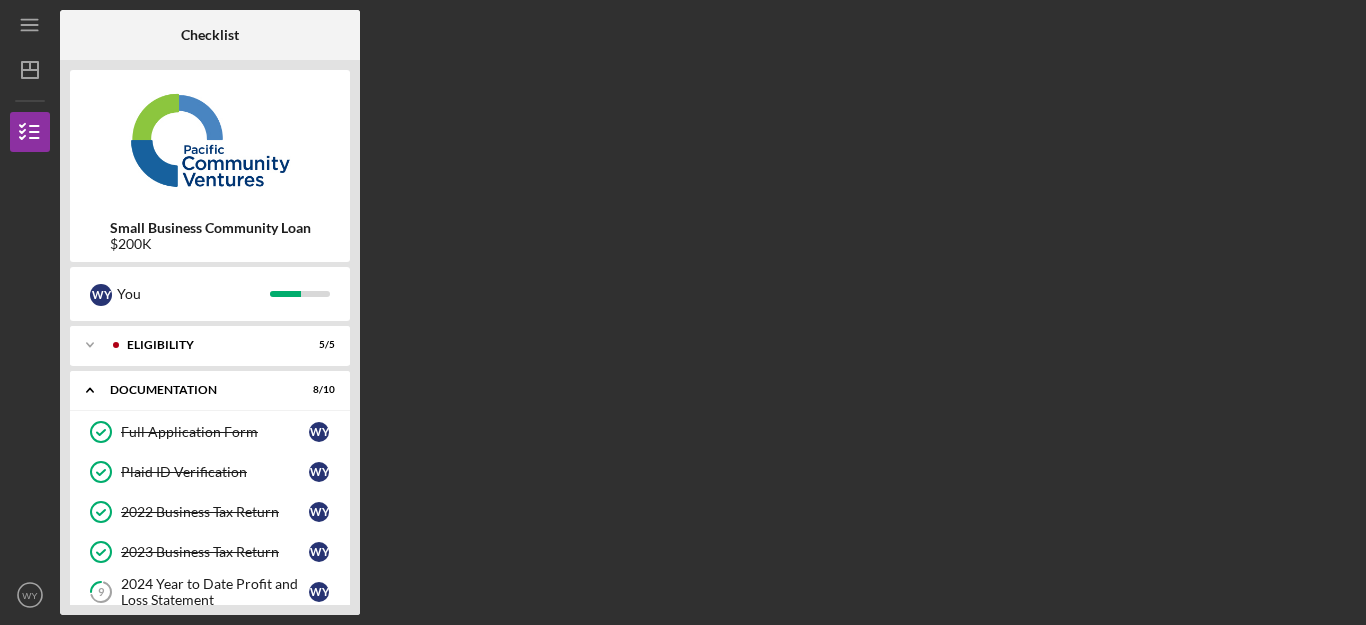 drag, startPoint x: 355, startPoint y: 435, endPoint x: 379, endPoint y: 526, distance: 94.11163 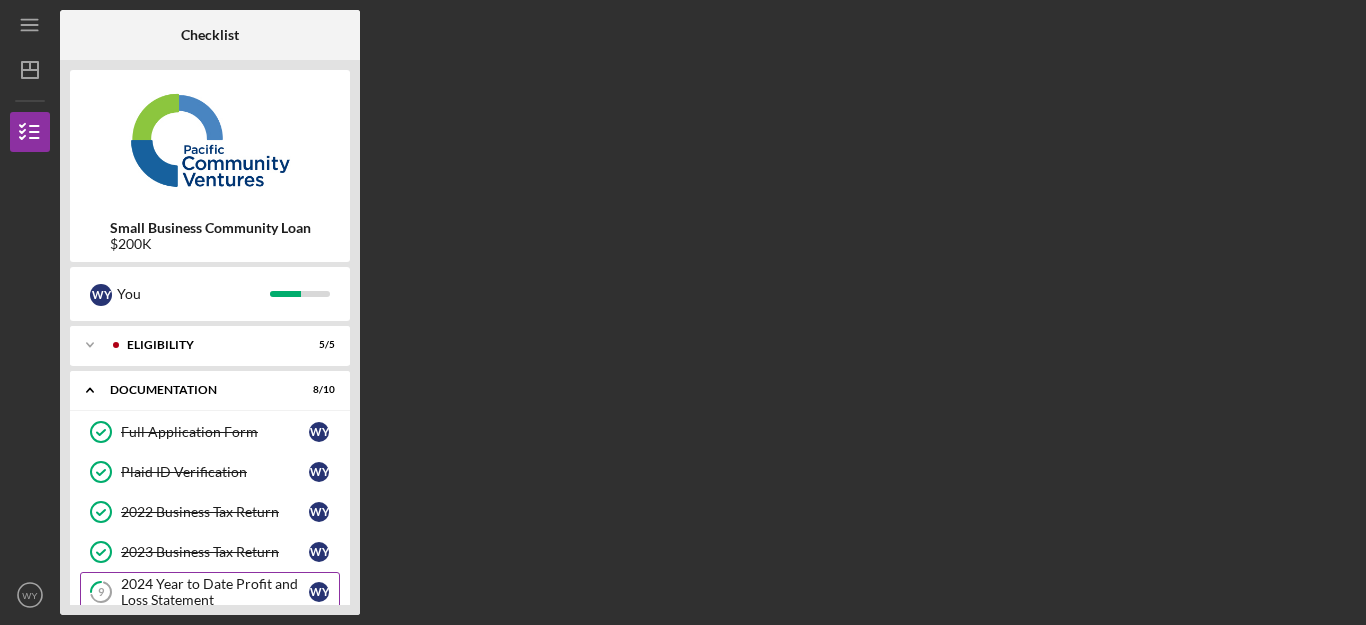 click on "2024 Year to Date Profit and Loss Statement" at bounding box center [215, 592] 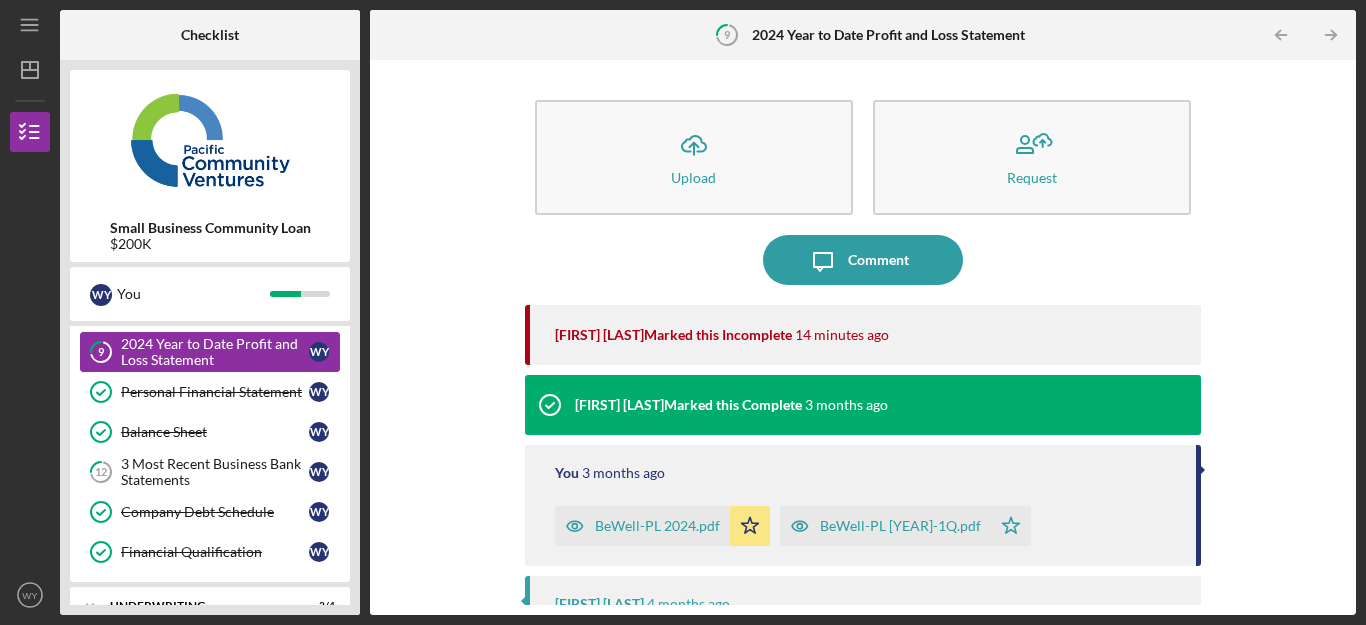 scroll, scrollTop: 280, scrollLeft: 0, axis: vertical 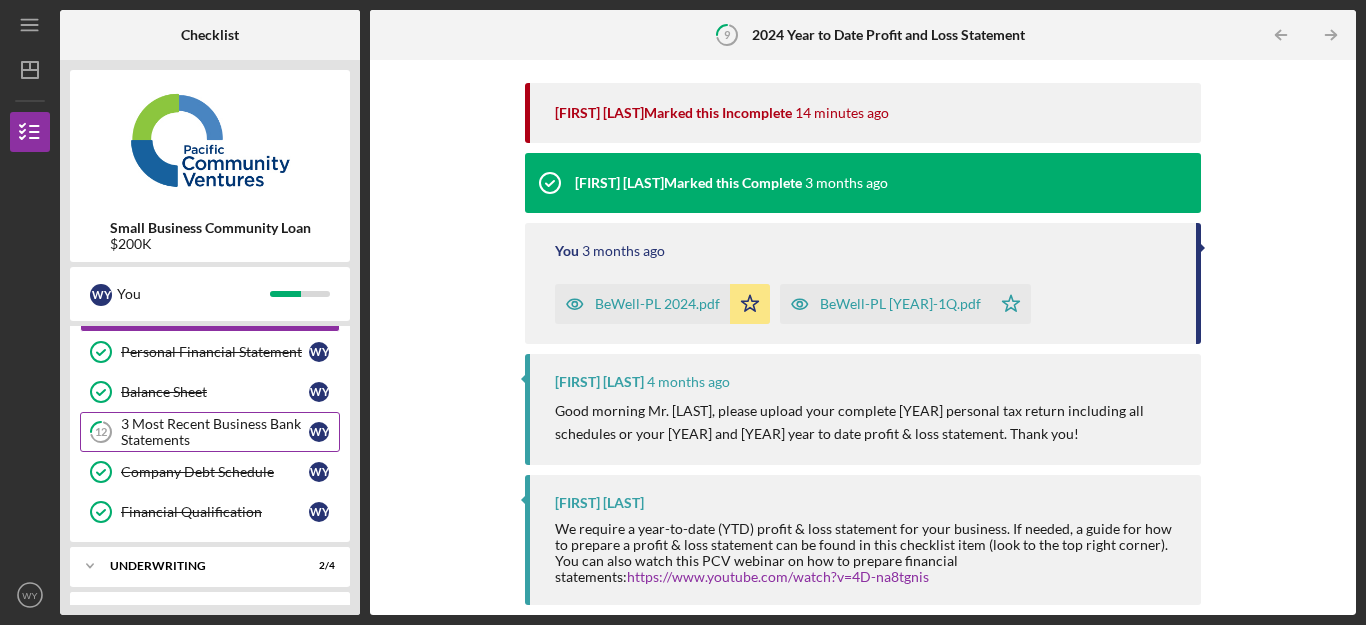 click on "3 Most Recent Business Bank Statements" at bounding box center [215, 432] 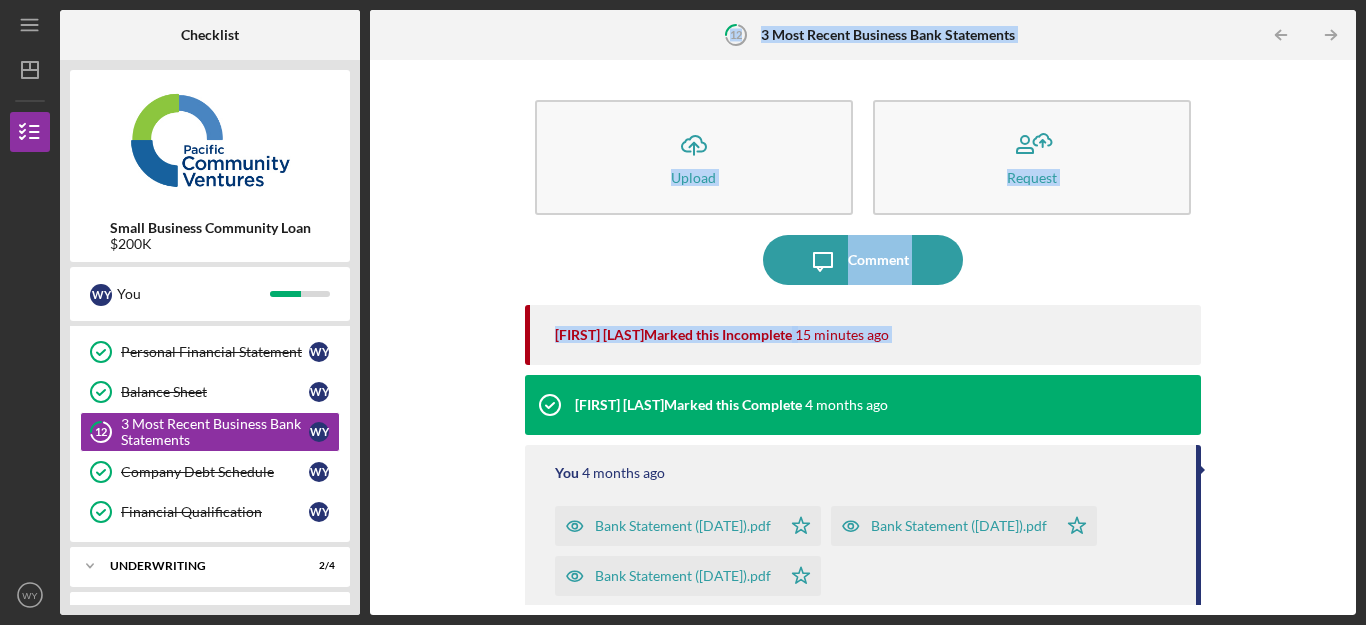drag, startPoint x: 358, startPoint y: 429, endPoint x: 367, endPoint y: 397, distance: 33.24154 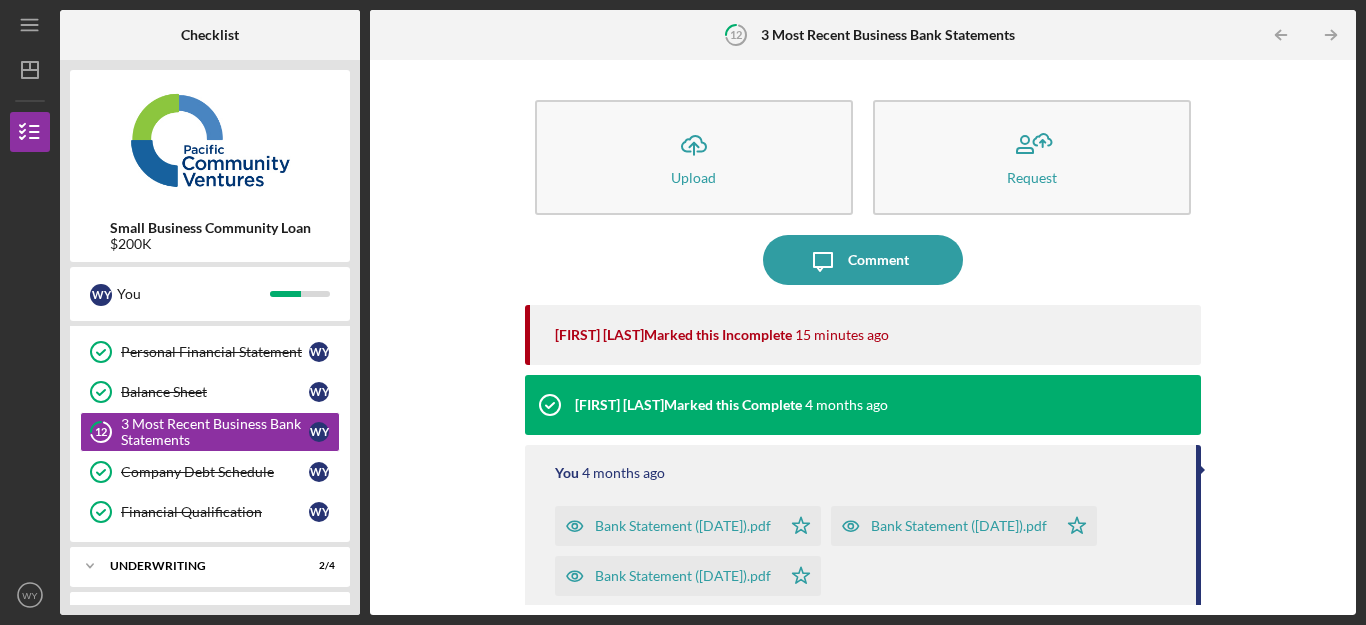 click on "Checklist Small Business Community Loan $200K W Y You Icon/Expander Eligibility 5 / 5 Icon/Expander Documentation 8 / 10 Full Application Form Full Application Form W Y Plaid ID Verification Plaid ID Verification W Y [YEAR] Business Tax Return [YEAR] Business Tax Return W Y [YEAR] Business Tax Return [YEAR] Business Tax Return W Y [NUMBER] [YEAR] Year to Date Profit and Loss Statement W Y Personal Financial Statement Personal Financial Statement W Y Balance Sheet Balance Sheet W Y [NUMBER] [NUMBER] Most Recent Business Bank Statements W Y Company Debt Schedule Company Debt Schedule W Y Financial Qualification Financial Qualification W Y Icon/Expander Underwriting 2 / 4 Icon/Expander Prefunding Items 0 / 10 [NUMBER] [NUMBER] Most Recent Business Bank Statements Icon/Table Pagination Arrow Icon/Table Pagination Arrow Icon/Upload Upload Request Icon/Message Comment [FIRST] [LAST] Marked this Incomplete 15 minutes ago [FIRST] [LAST] Marked this Complete 4 months ago You 4 months ago Bank Statement ([DATE]).pdf Icon/Star Icon/Star Icon/Star" at bounding box center (708, 312) 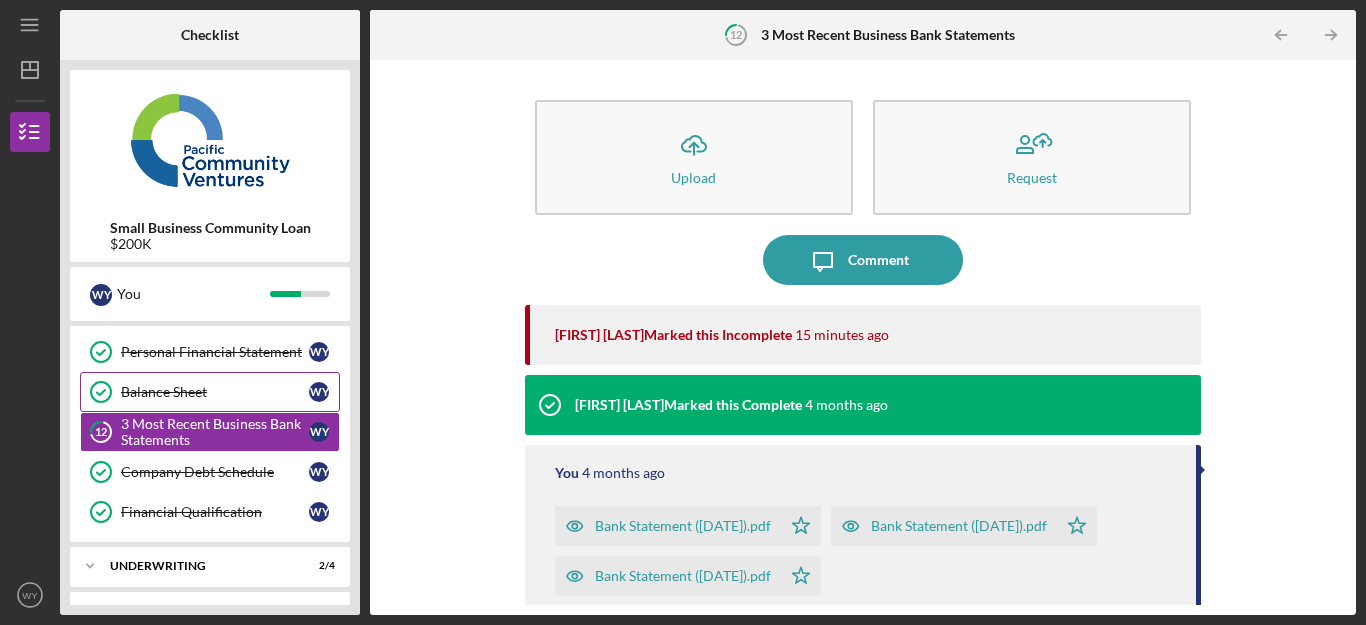 click on "Balance Sheet Balance Sheet W Y" at bounding box center [210, 392] 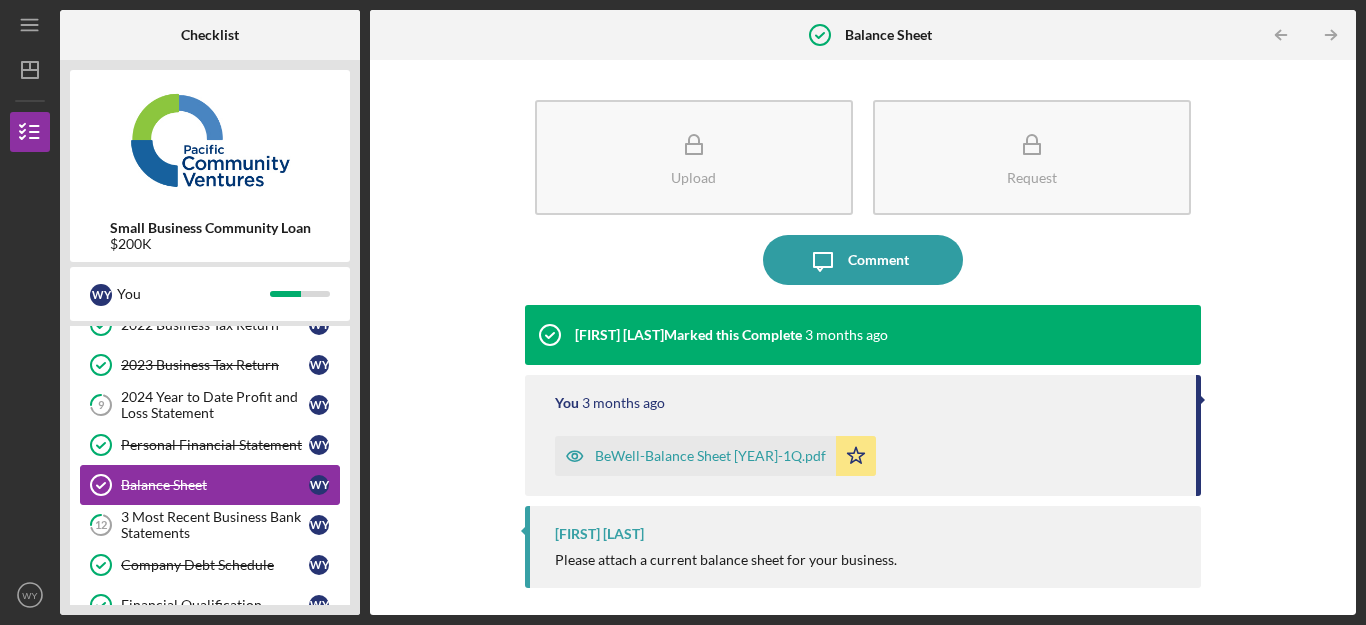 scroll, scrollTop: 200, scrollLeft: 0, axis: vertical 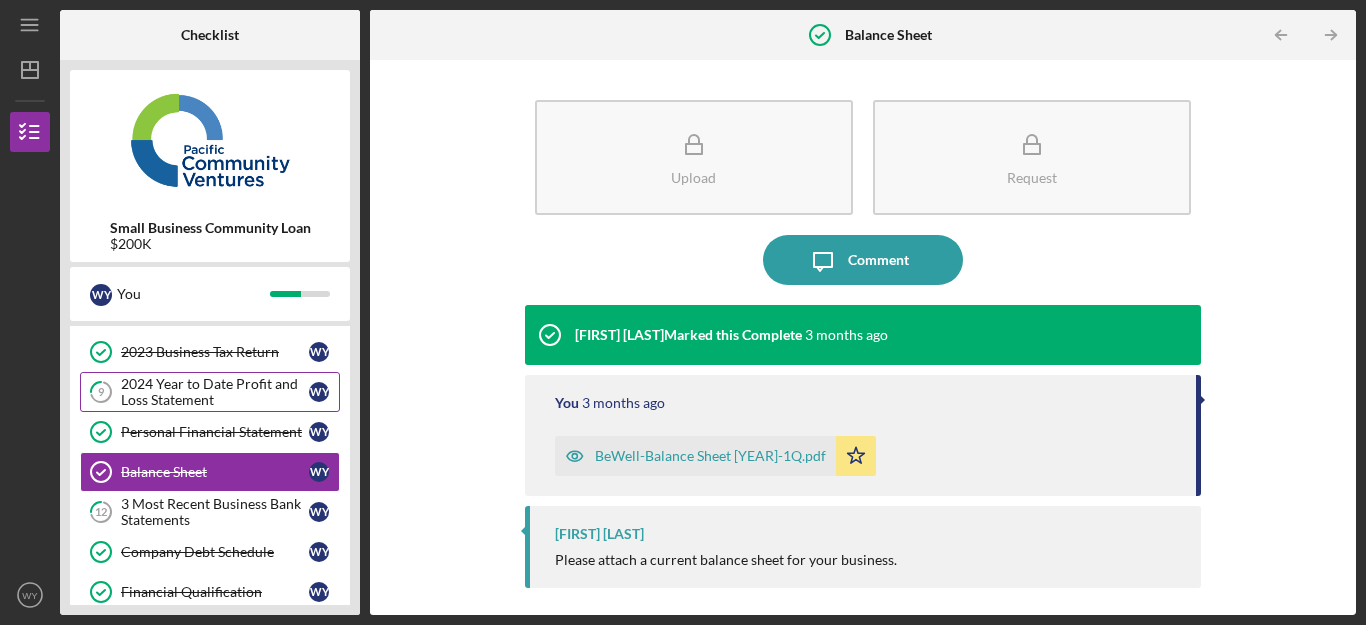 click on "2024 Year to Date Profit and Loss Statement" at bounding box center [215, 392] 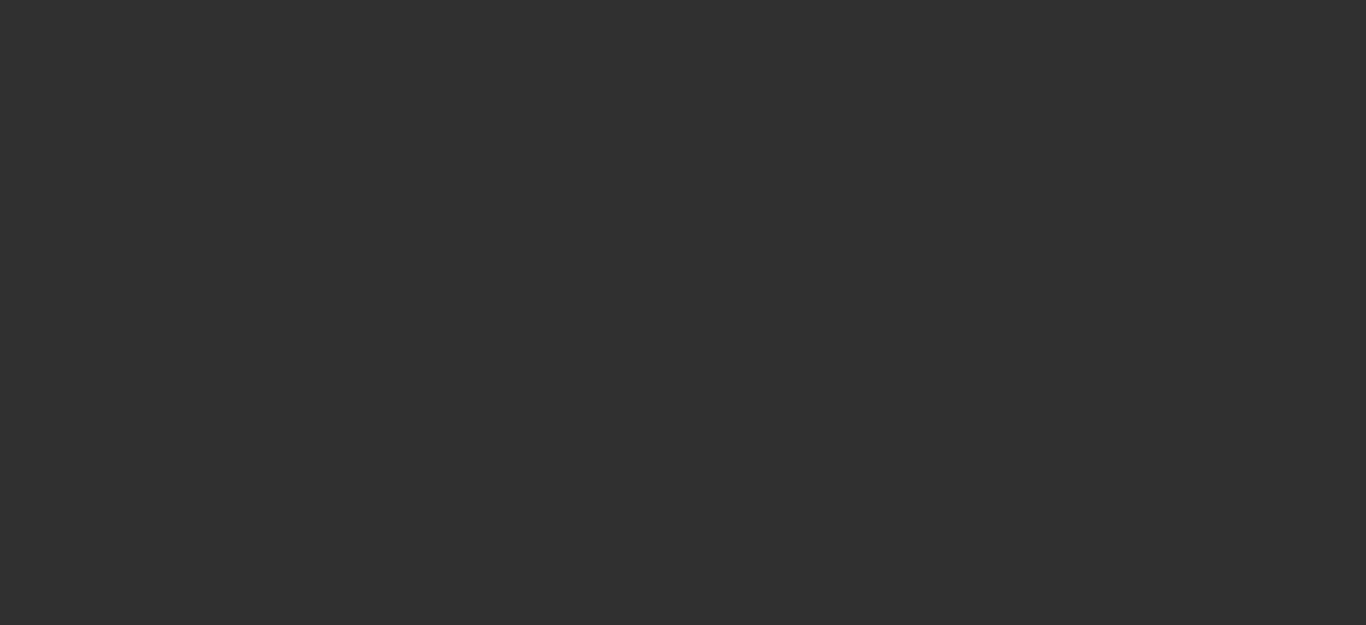 scroll, scrollTop: 0, scrollLeft: 0, axis: both 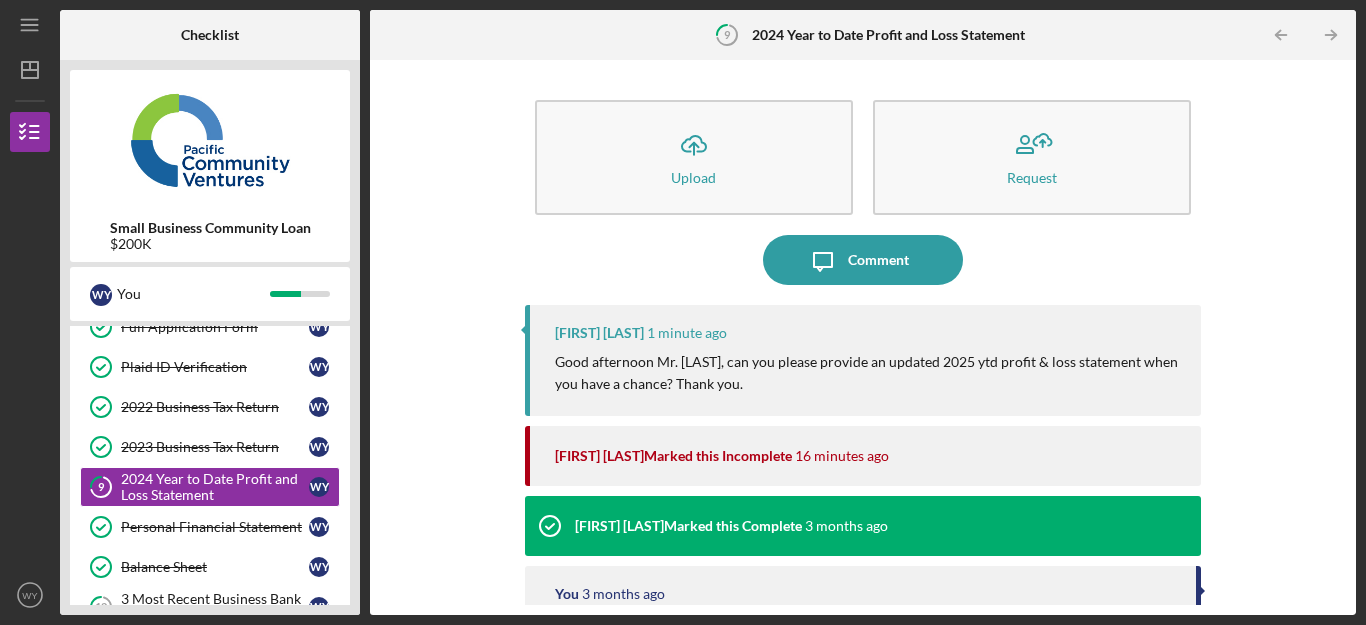 drag, startPoint x: 0, startPoint y: 0, endPoint x: 433, endPoint y: 459, distance: 631.00714 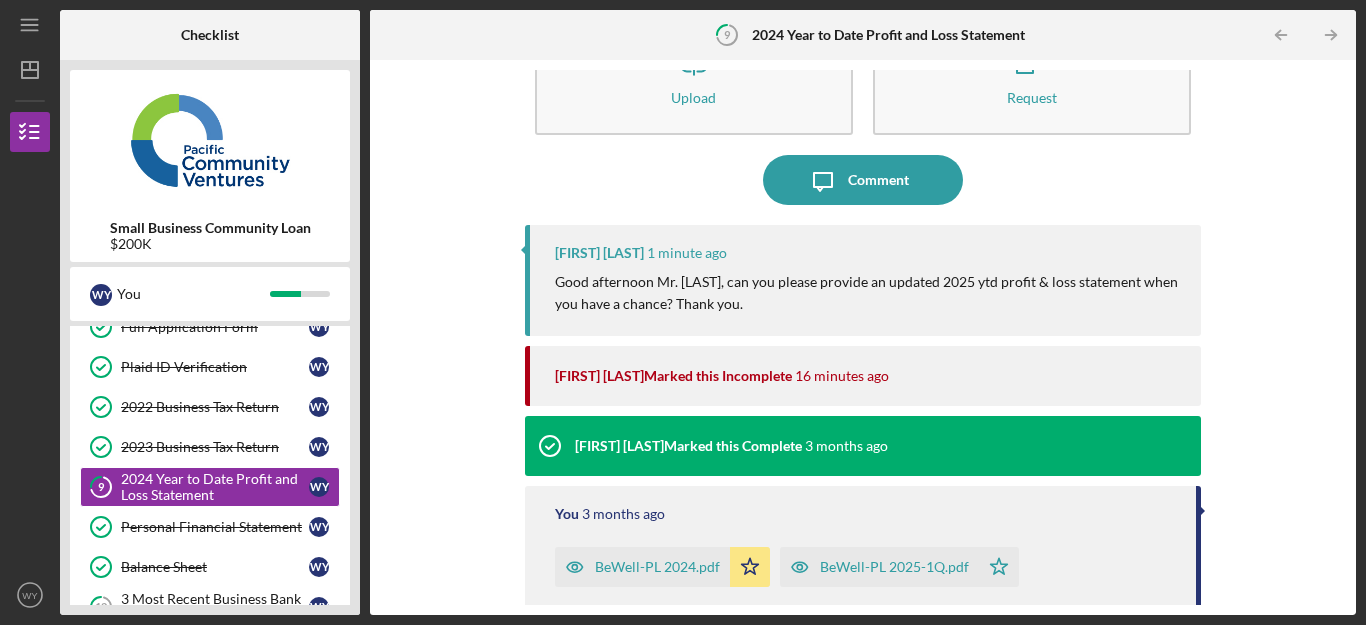 scroll, scrollTop: 120, scrollLeft: 0, axis: vertical 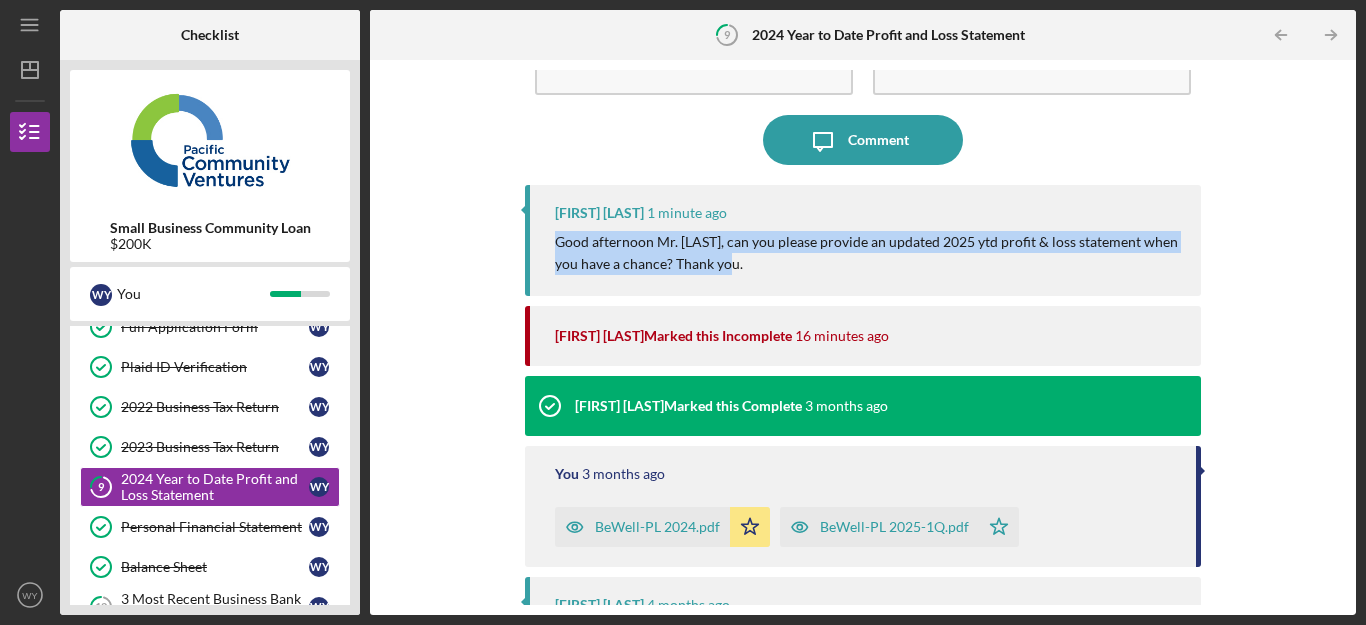 drag, startPoint x: 755, startPoint y: 265, endPoint x: 554, endPoint y: 240, distance: 202.54877 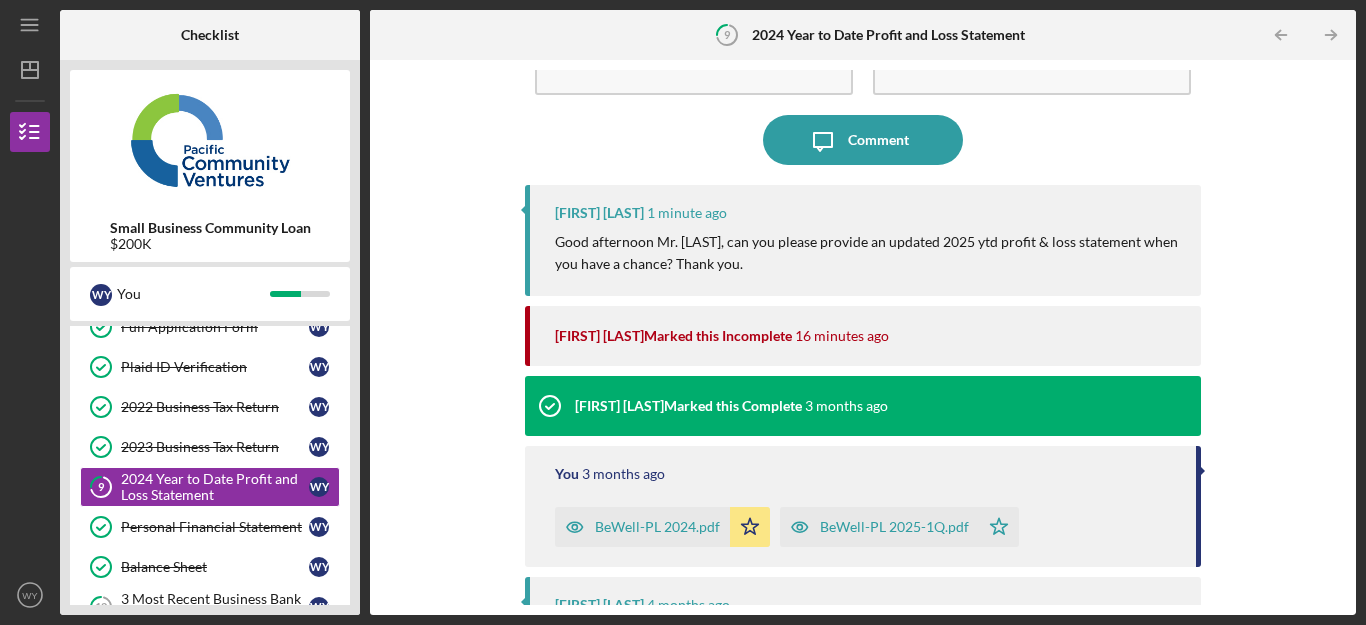 click on "Icon/Upload Upload Request Icon/Message Comment Raymond Ko   1 minute ago Good afternoon Mr. Yoo, can you please provide an updated 2025 ytd profit & loss statement when you have a chance? Thank you.  Raymond Ko  Marked this Incomplete    16 minutes ago Raymond Ko  Marked this Complete    3 months ago You   3 months ago BeWell-PL 2024.pdf Icon/Star BeWell-PL 2025-1Q.pdf Icon/Star Raymond Ko   4 months ago Good morning Mr. Yoo, please upload your complete 2024 personal tax return including all schedules or your 2024 and 2025 year to date profit & loss statement. Thank you!  Raymond Ko   We require a year-to-date (YTD) profit & loss statement for your business. If needed, a guide for how to prepare a profit & loss statement can be found in this checklist item (look to the top right corner). You can also watch this PCV webinar on how to prepare financial statements:  https://www.youtube.com/watch?v=4D-na8tgnis" at bounding box center [863, 337] 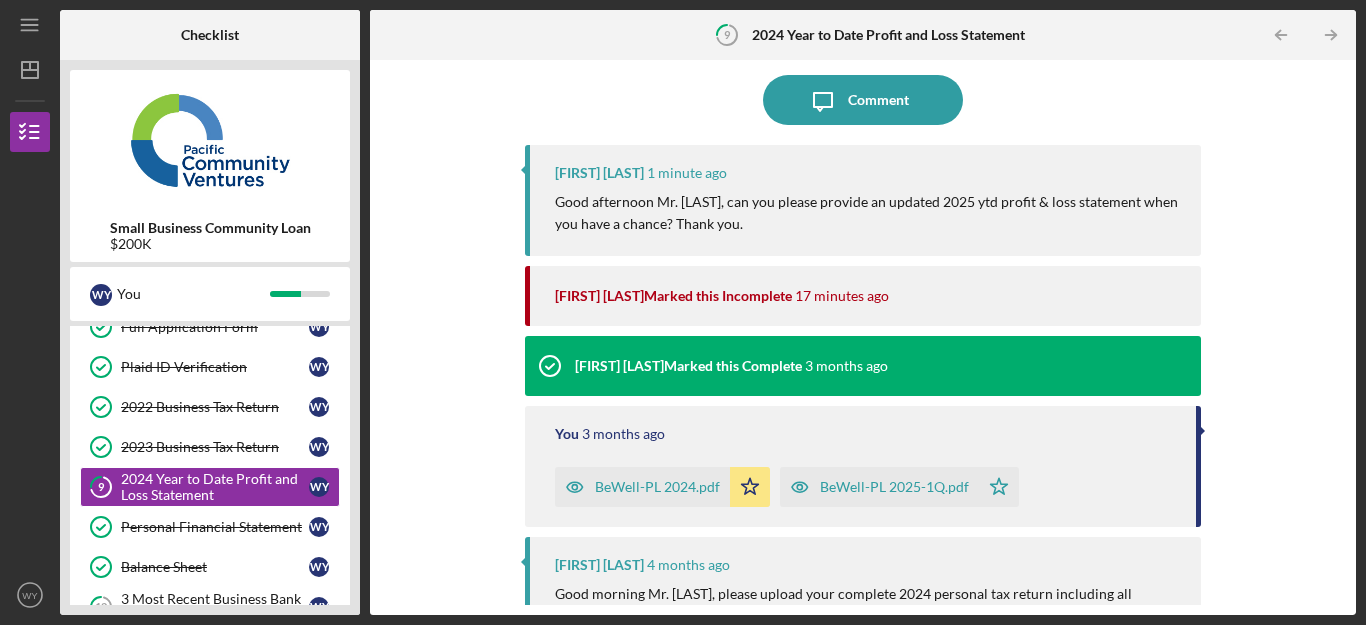 scroll, scrollTop: 120, scrollLeft: 0, axis: vertical 